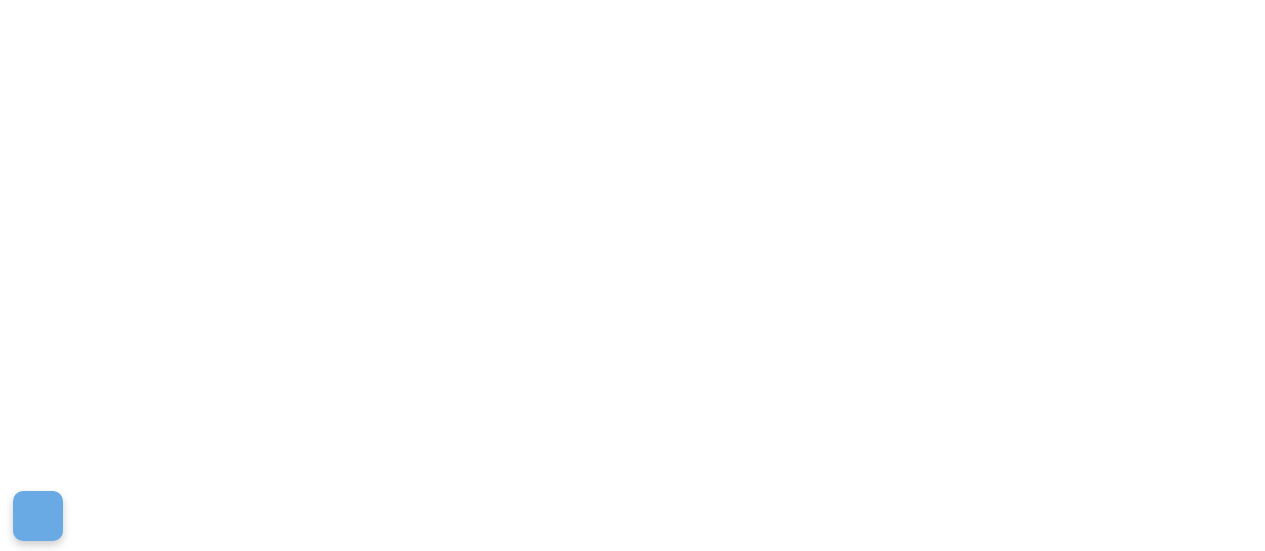 scroll, scrollTop: 0, scrollLeft: 0, axis: both 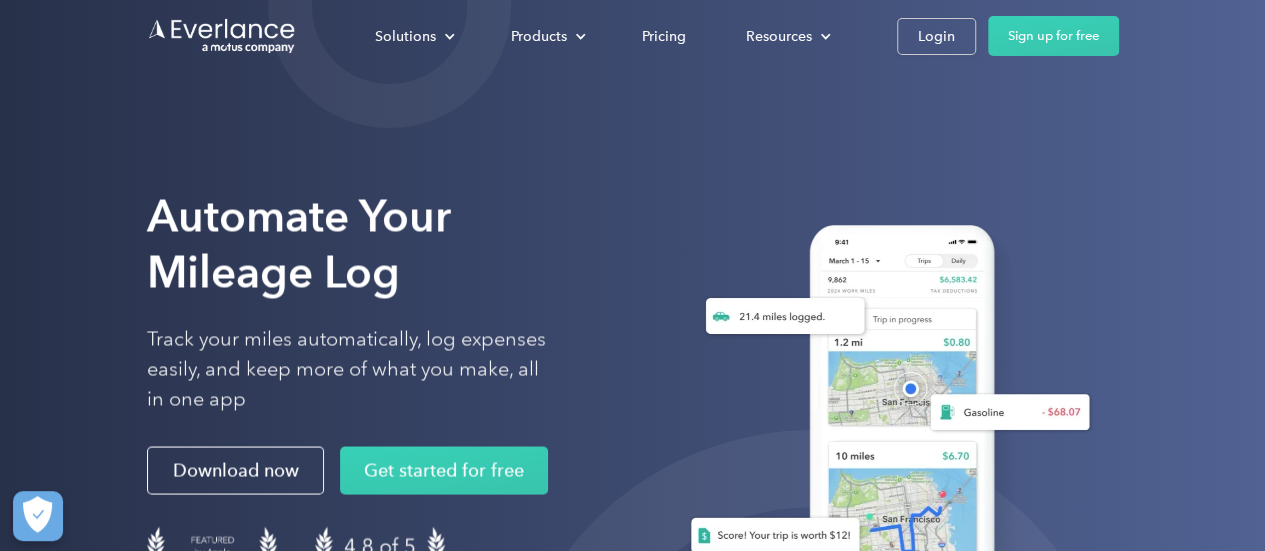 click on "Login" at bounding box center (936, 36) 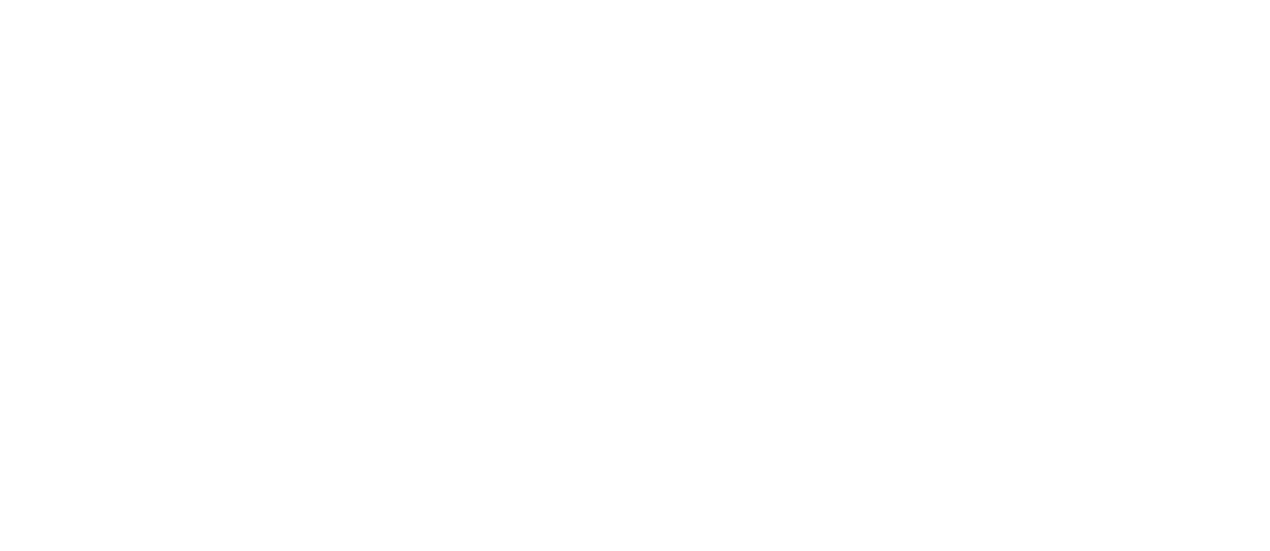 scroll, scrollTop: 0, scrollLeft: 0, axis: both 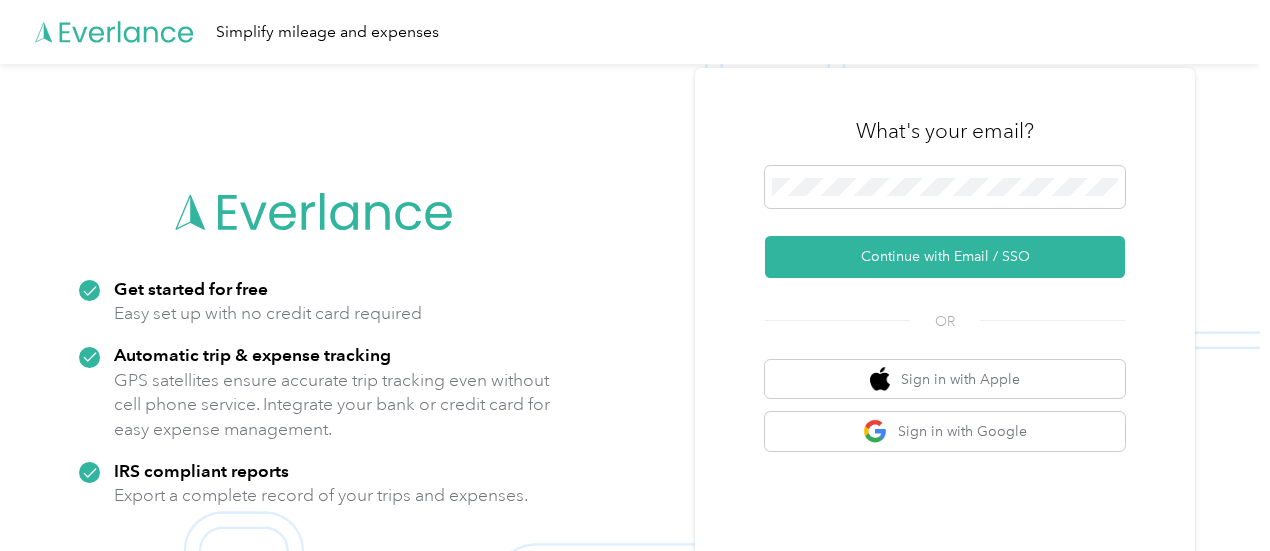 click at bounding box center (945, 187) 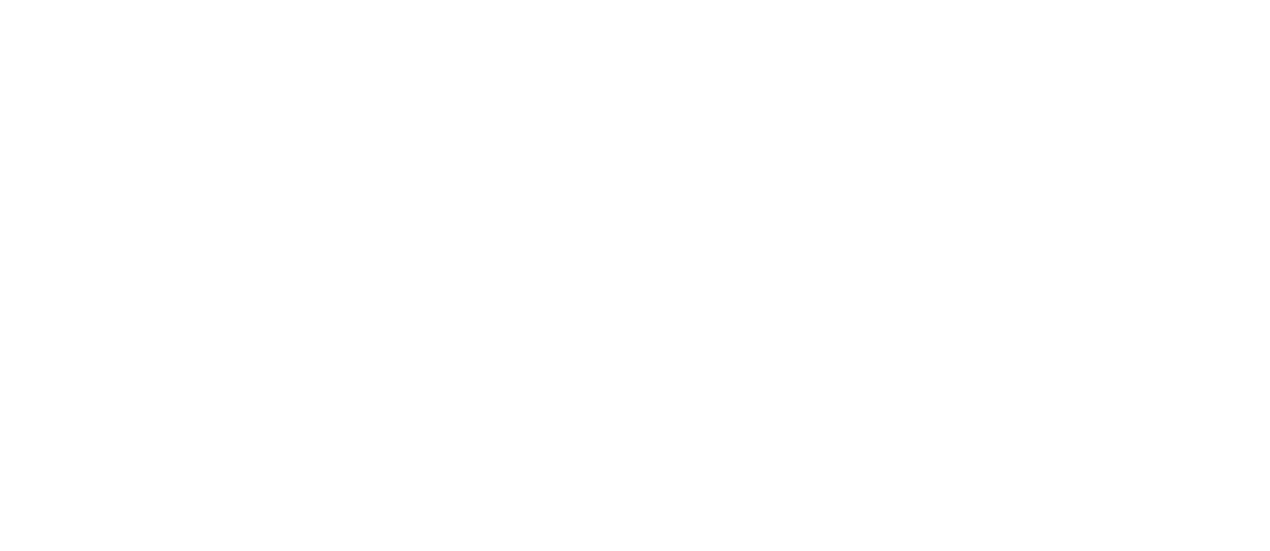 scroll, scrollTop: 0, scrollLeft: 0, axis: both 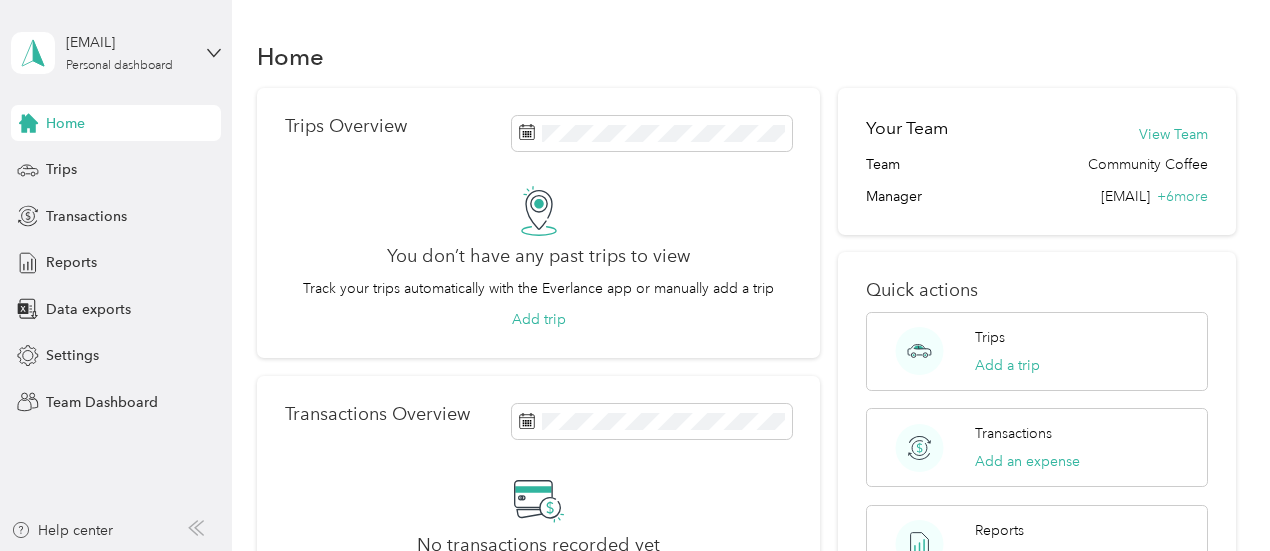 click on "Team Dashboard" at bounding box center [116, 402] 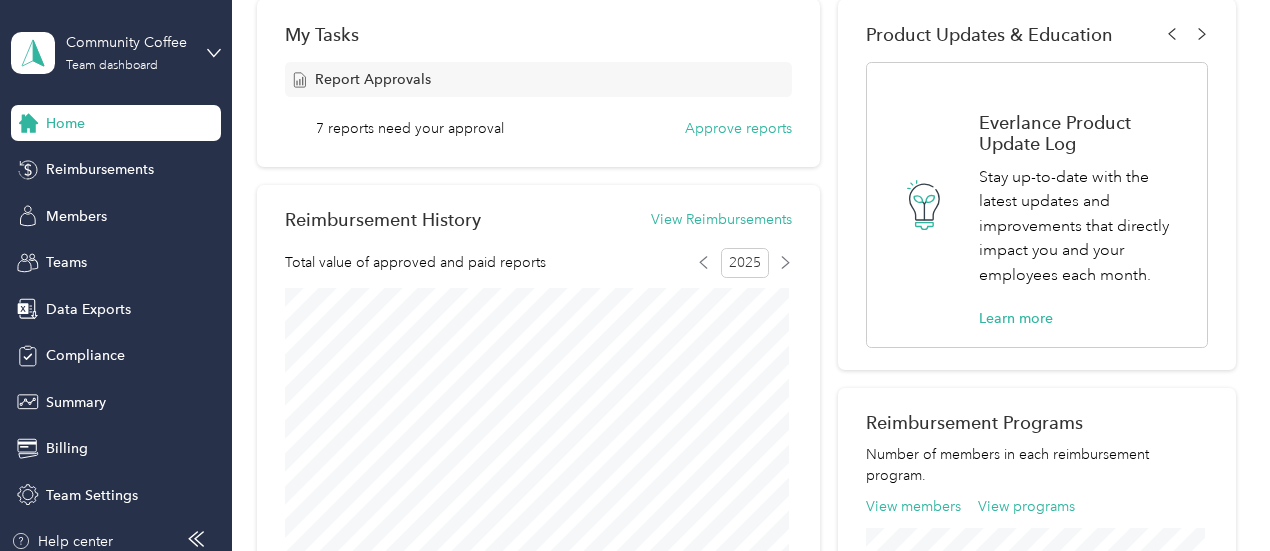 scroll, scrollTop: 332, scrollLeft: 0, axis: vertical 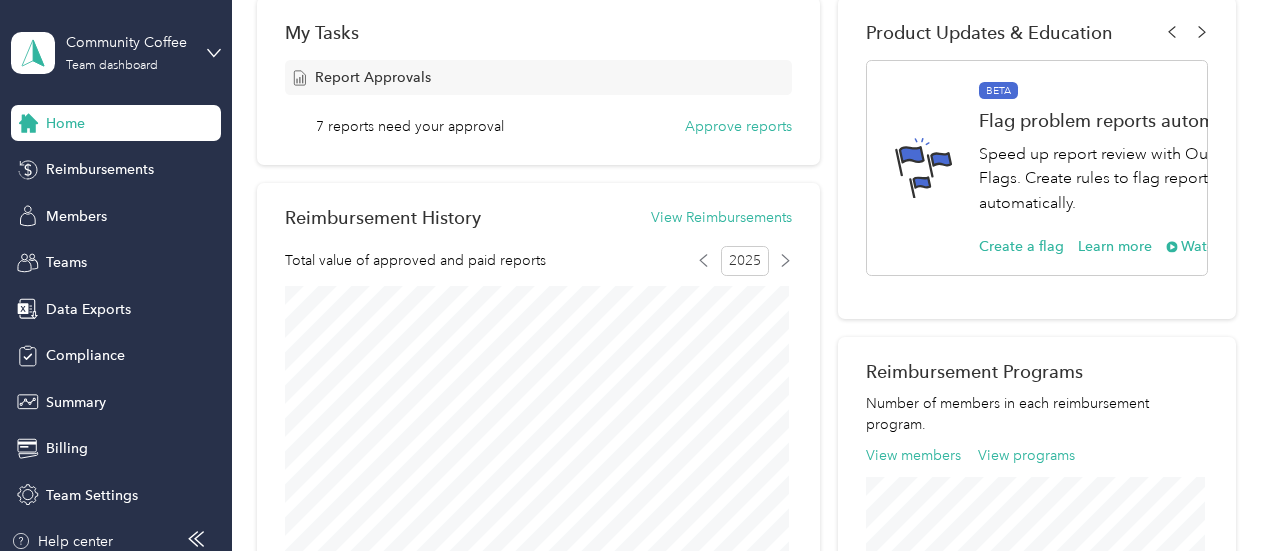 click on "Members" at bounding box center [116, 216] 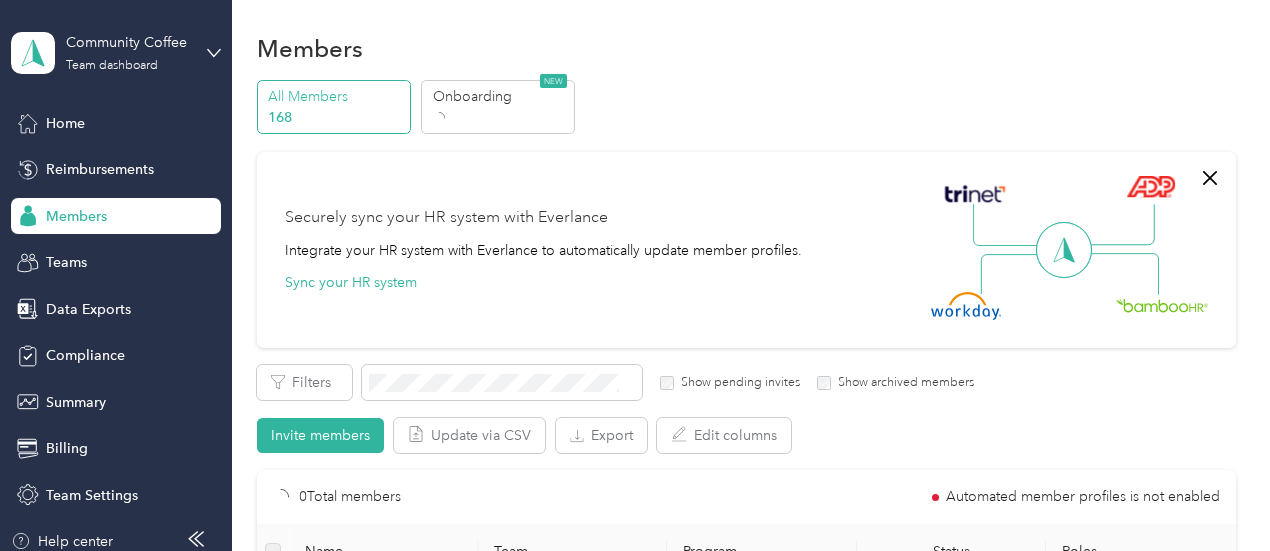 scroll, scrollTop: 332, scrollLeft: 0, axis: vertical 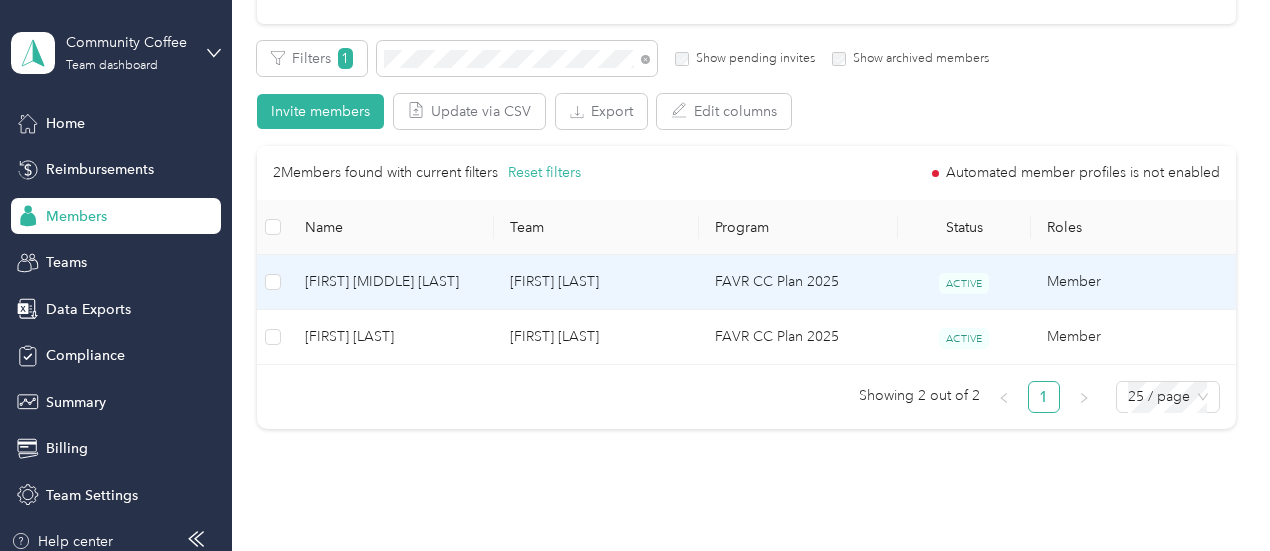 click on "[FIRST] [MIDDLE] [LAST]" at bounding box center [391, 282] 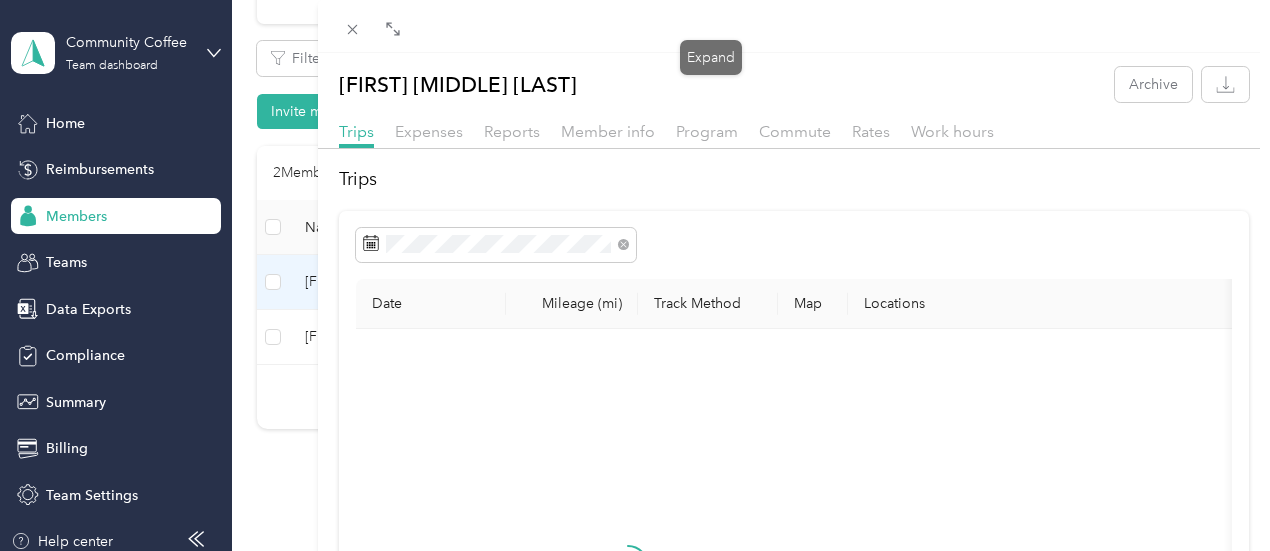 click 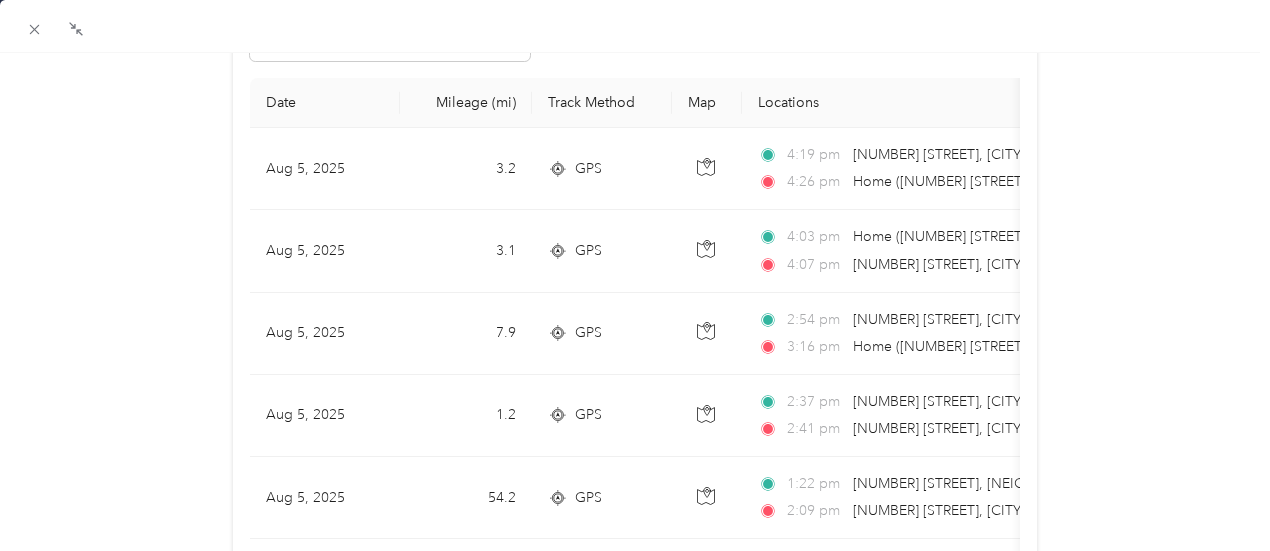 scroll, scrollTop: 0, scrollLeft: 0, axis: both 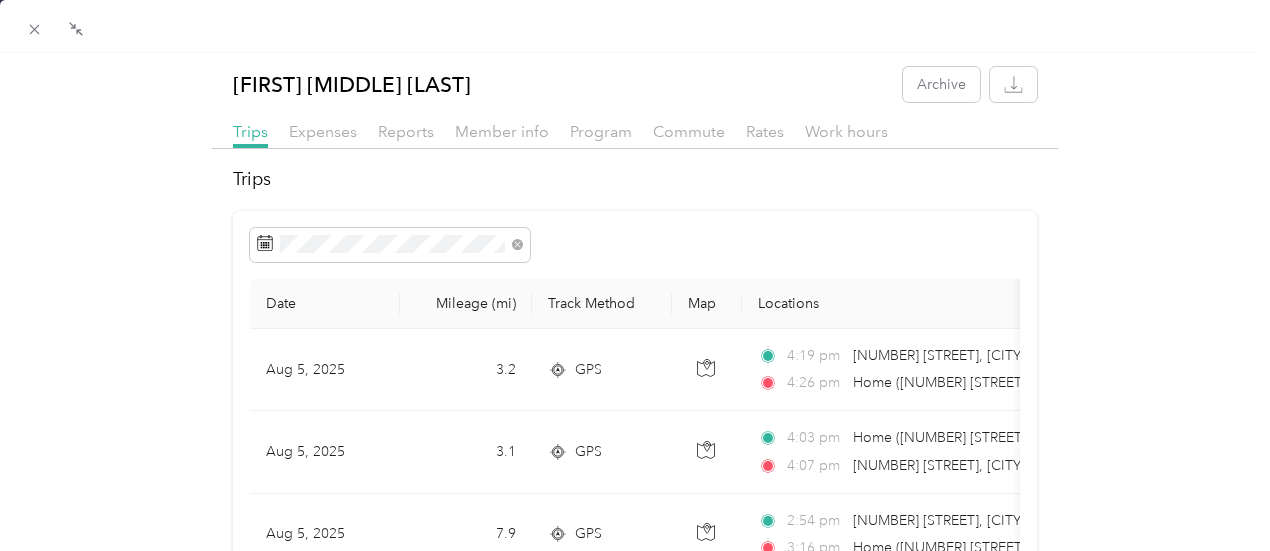 click on "Reports" at bounding box center (406, 131) 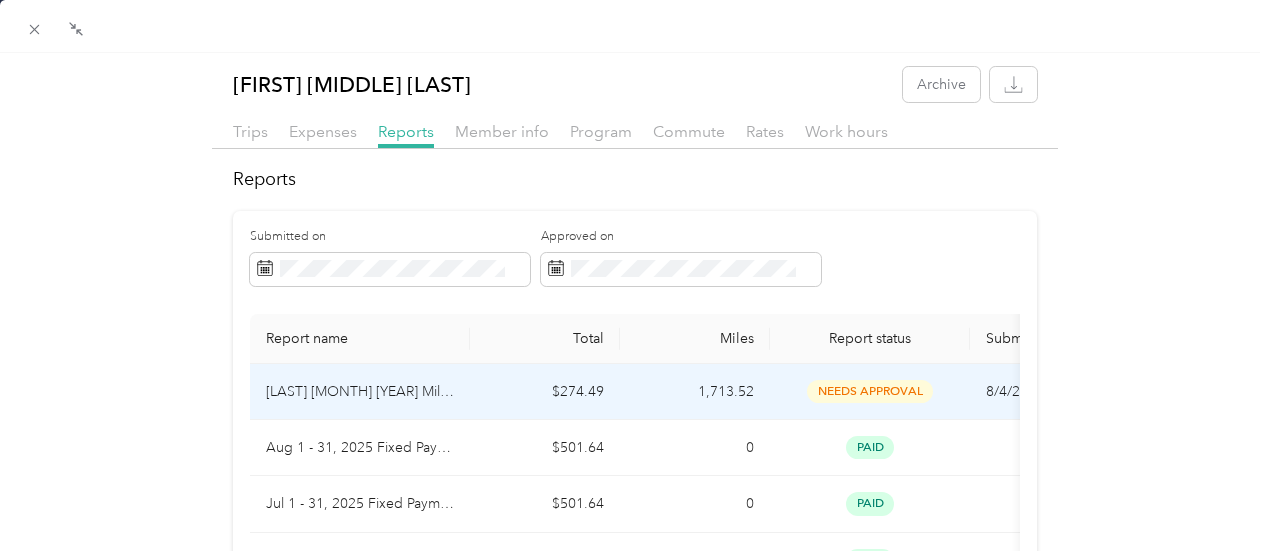 click on "[LAST] [MONTH] [YEAR] Mileage" at bounding box center [360, 392] 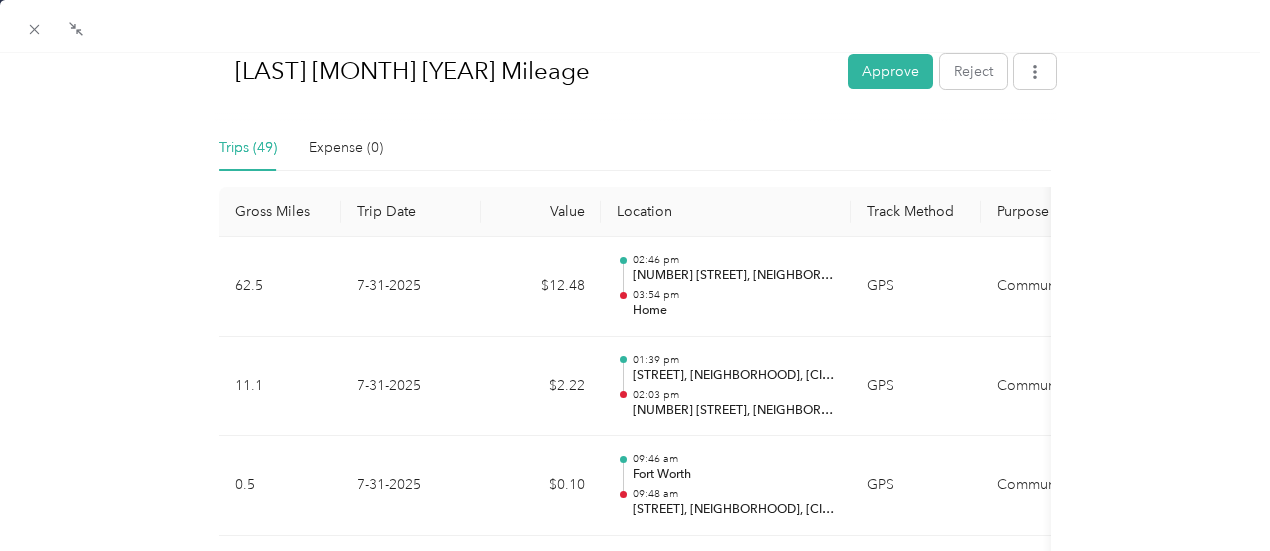 scroll, scrollTop: 497, scrollLeft: 0, axis: vertical 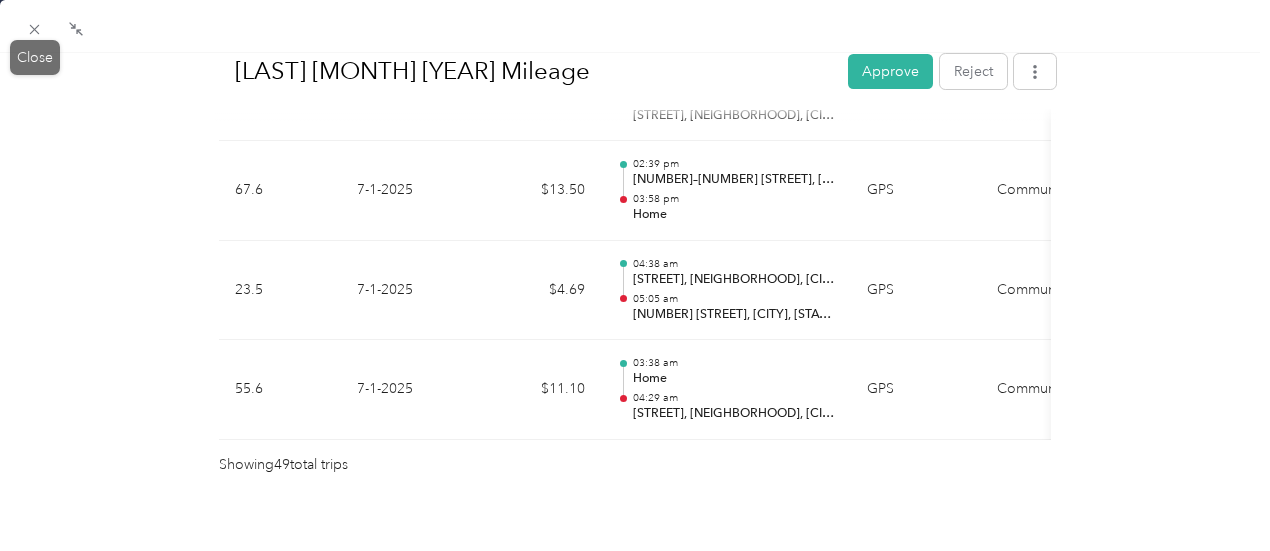 click at bounding box center (35, 29) 